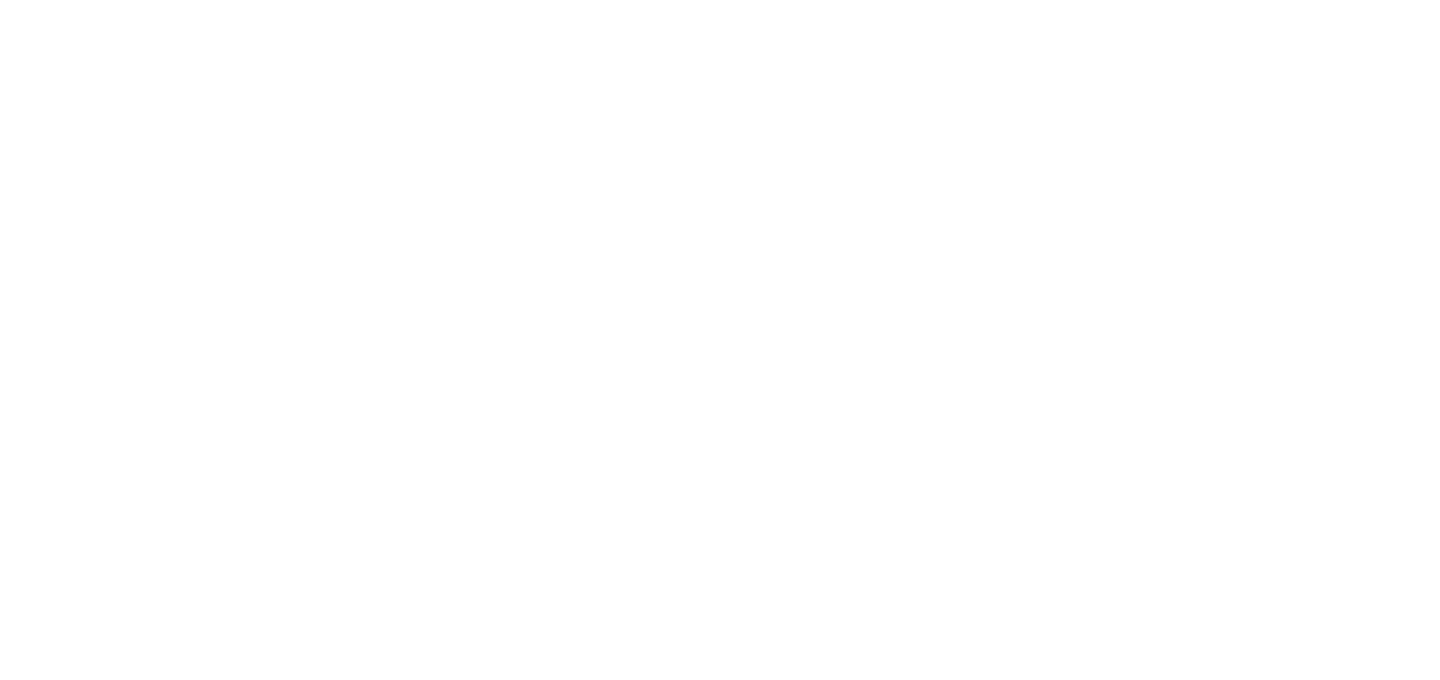 scroll, scrollTop: 0, scrollLeft: 0, axis: both 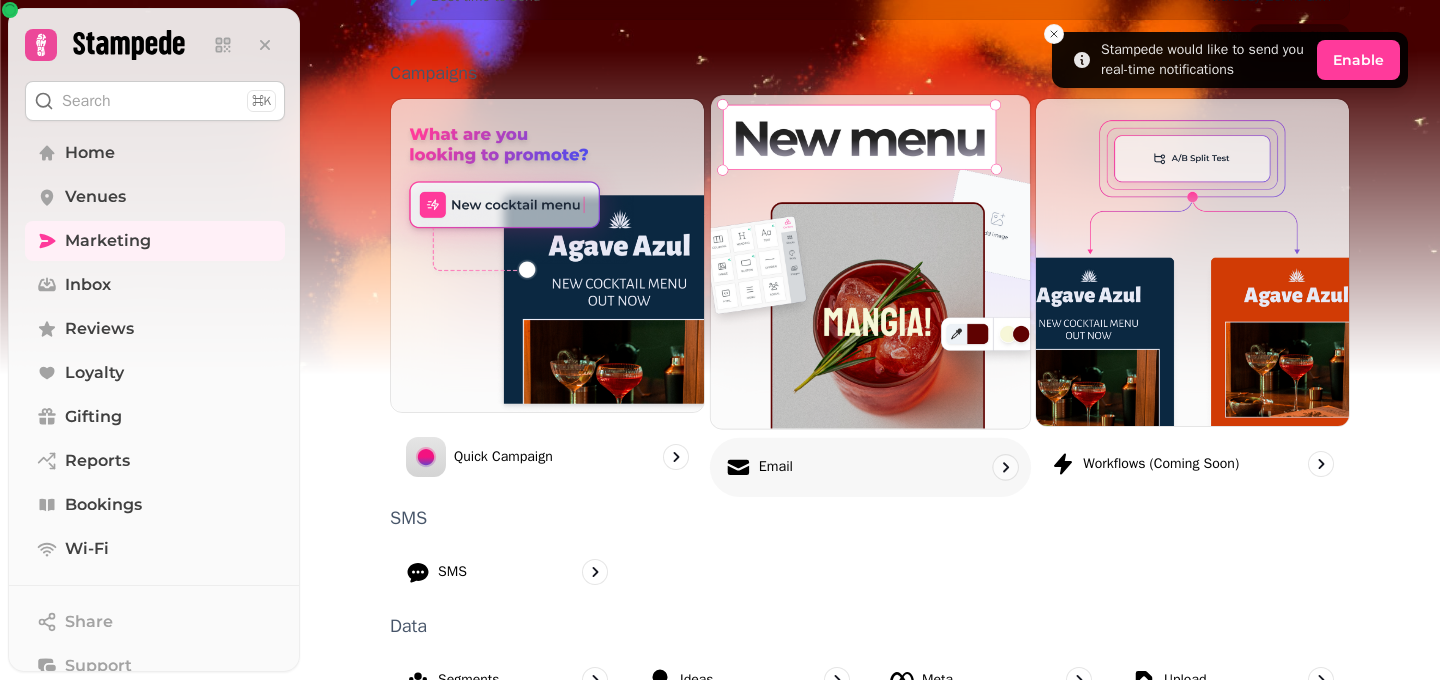 click on "Email" at bounding box center [870, 466] 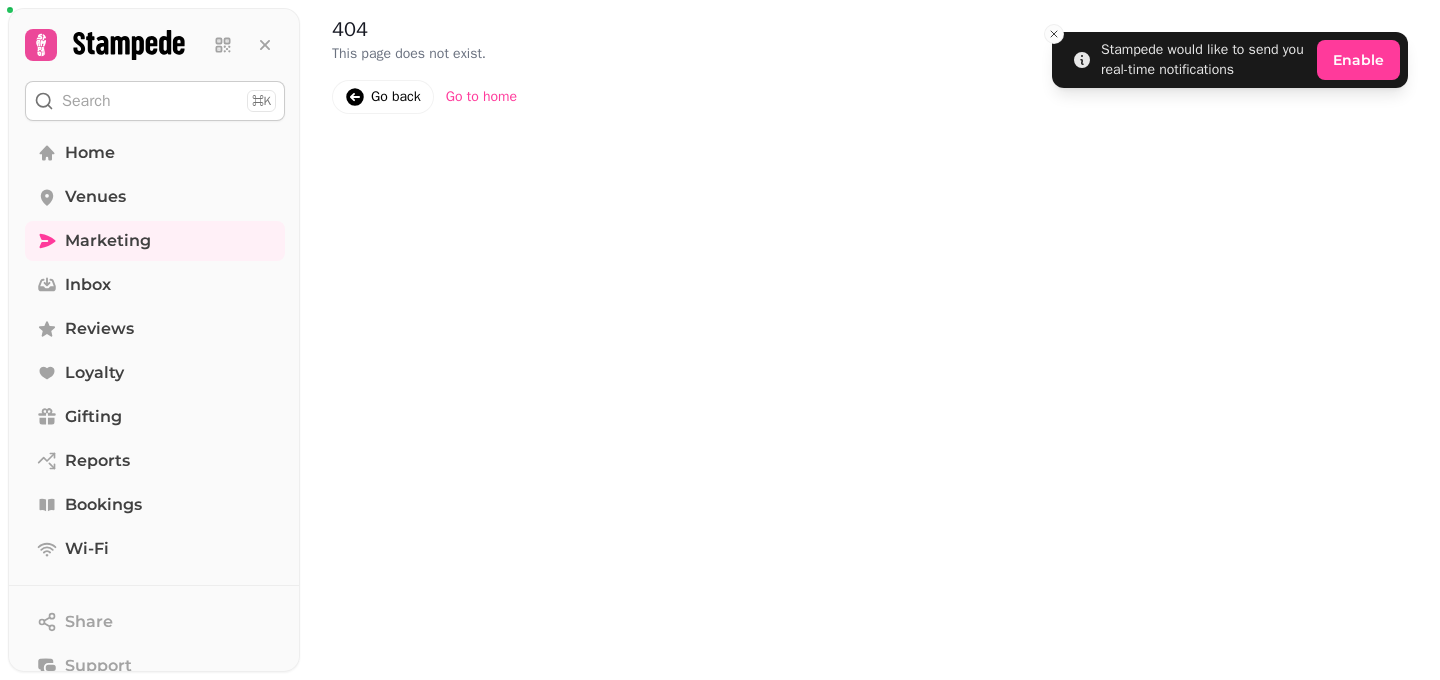 scroll, scrollTop: 0, scrollLeft: 0, axis: both 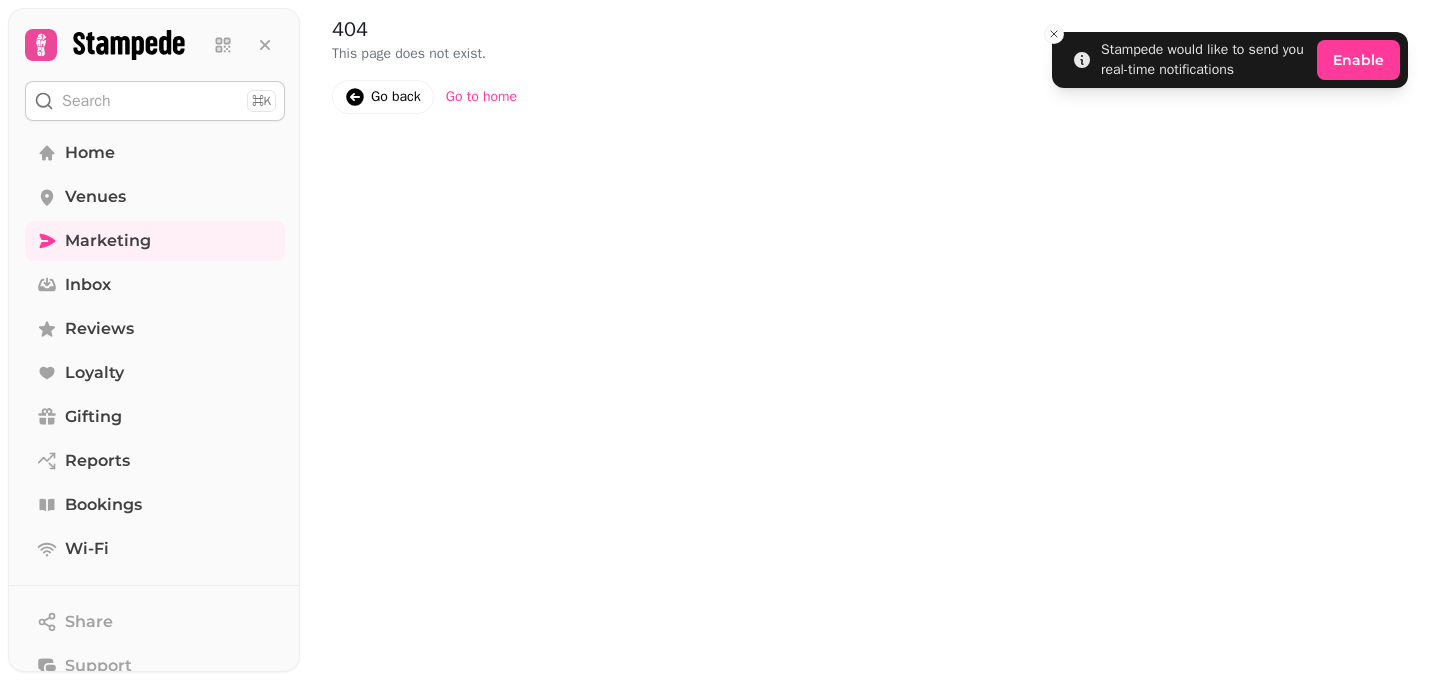 click on "Go back" at bounding box center (396, 97) 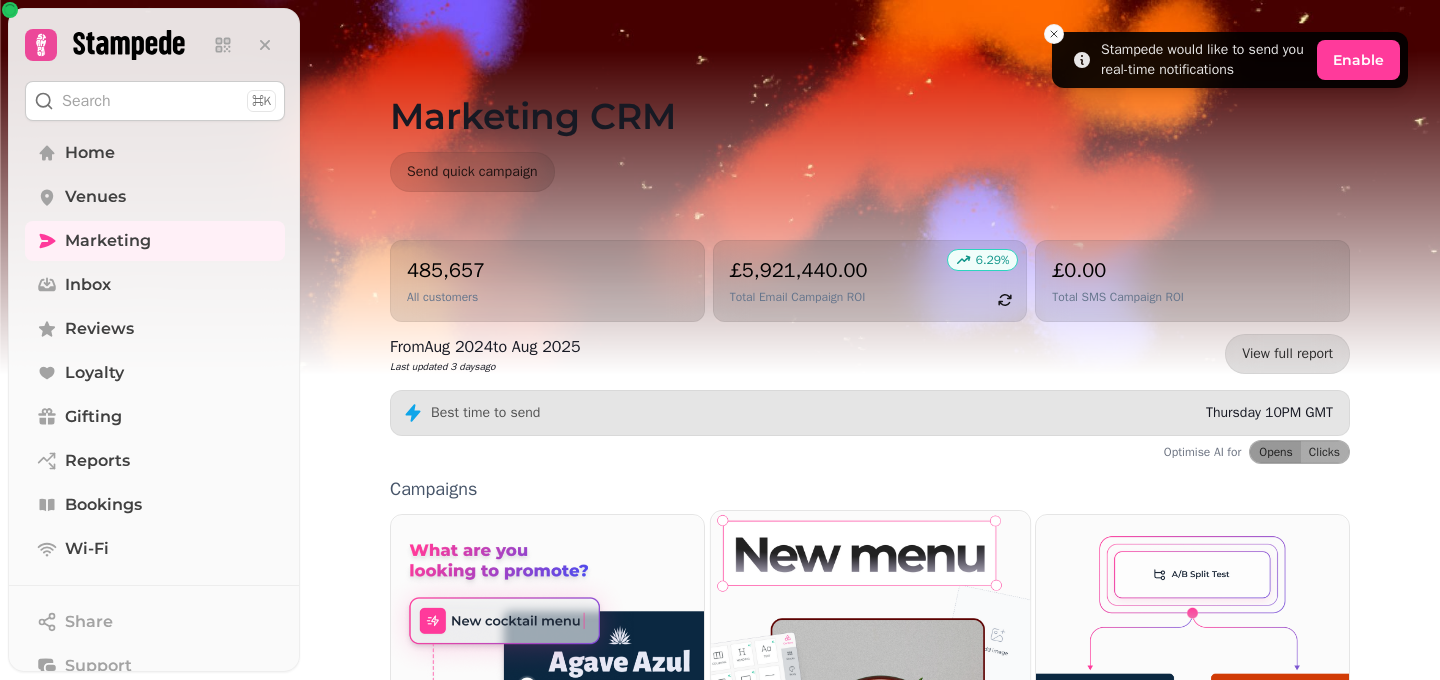scroll, scrollTop: 224, scrollLeft: 0, axis: vertical 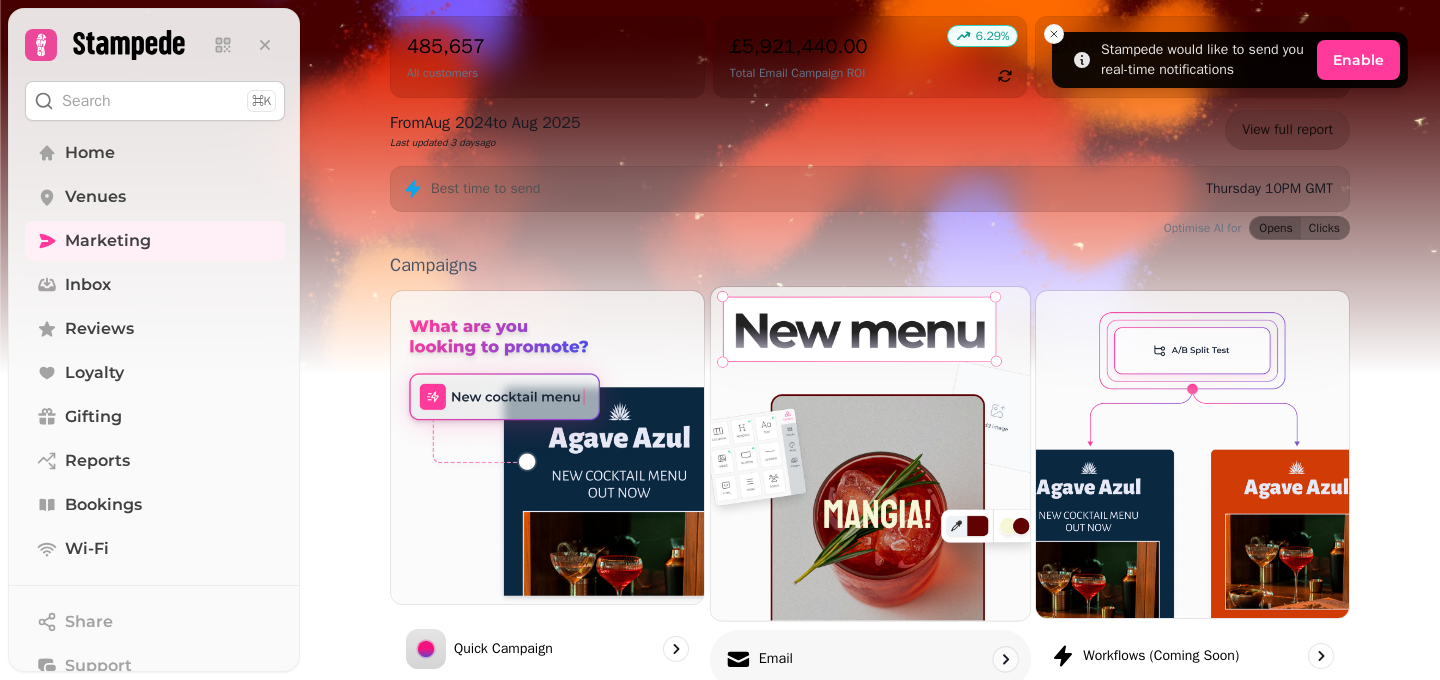 click 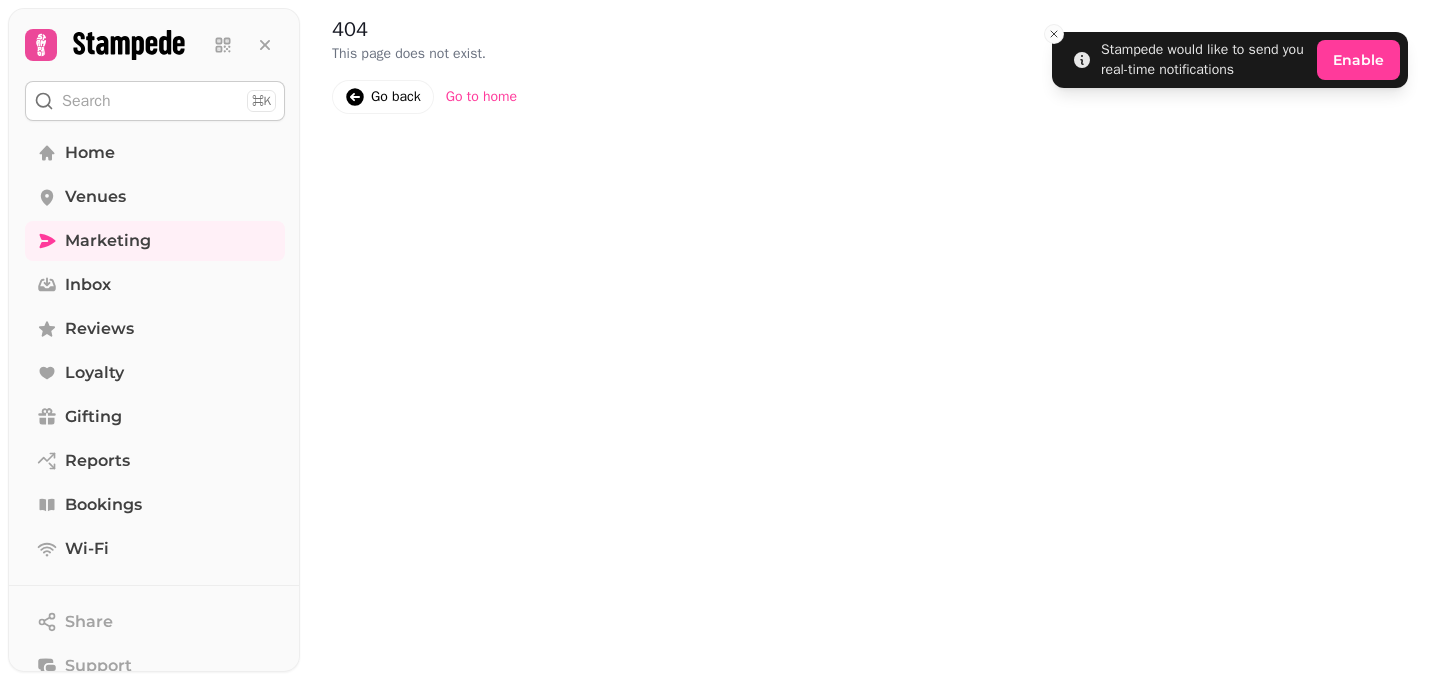 scroll, scrollTop: 0, scrollLeft: 0, axis: both 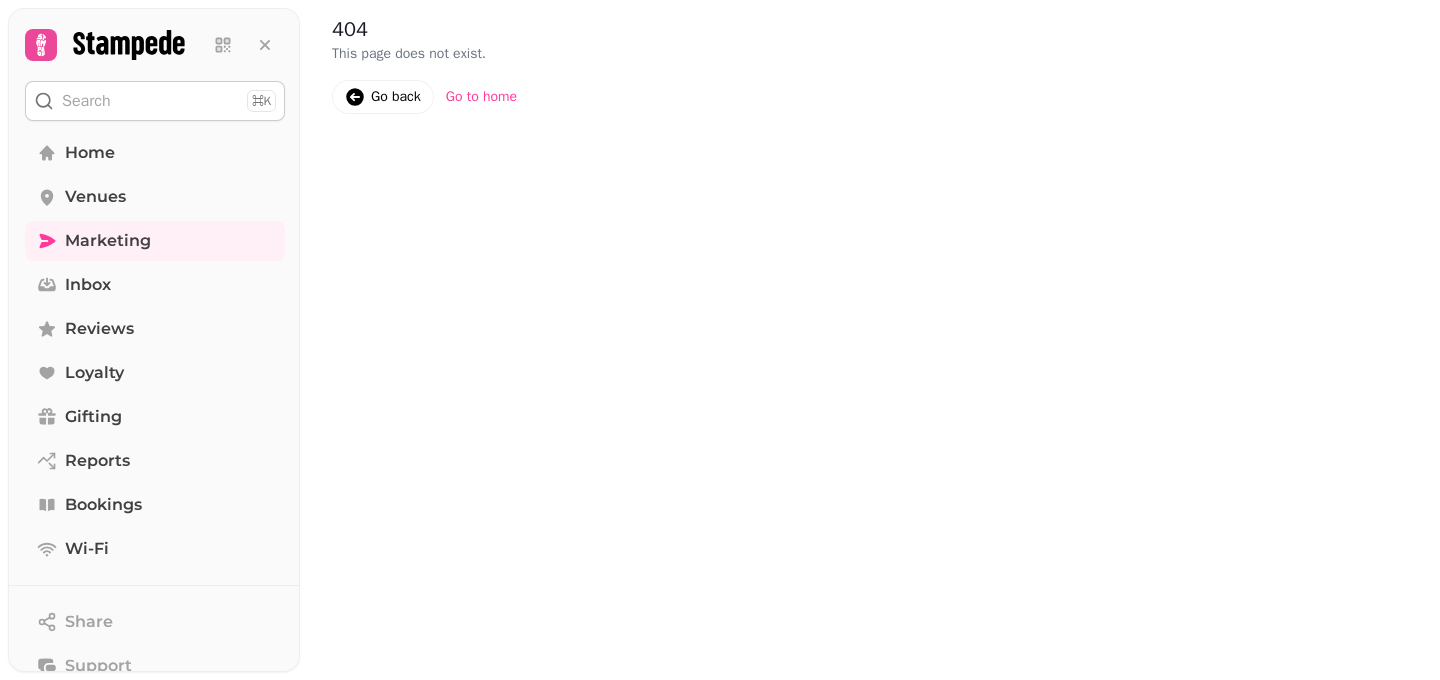 click on "Go back" at bounding box center (383, 97) 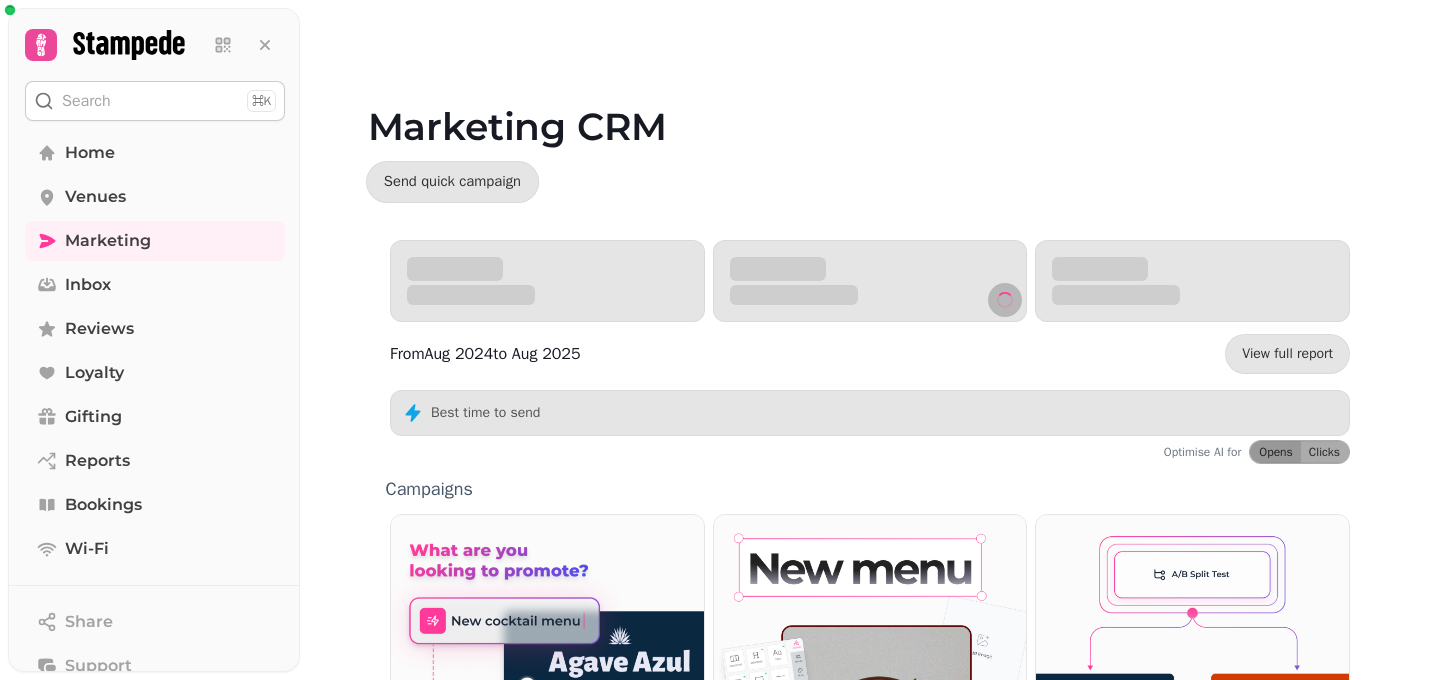 click on "Marketing CRM Send quick campaign" at bounding box center (870, 120) 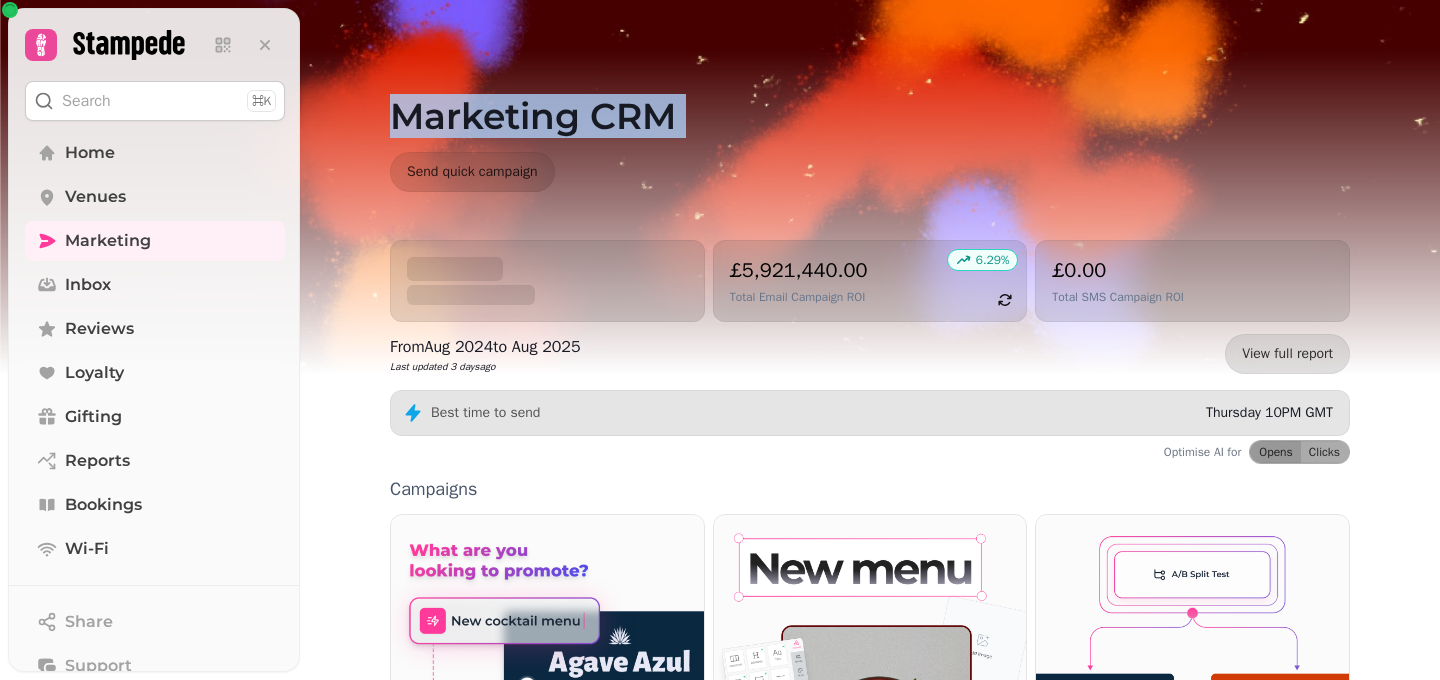 scroll, scrollTop: 63, scrollLeft: 0, axis: vertical 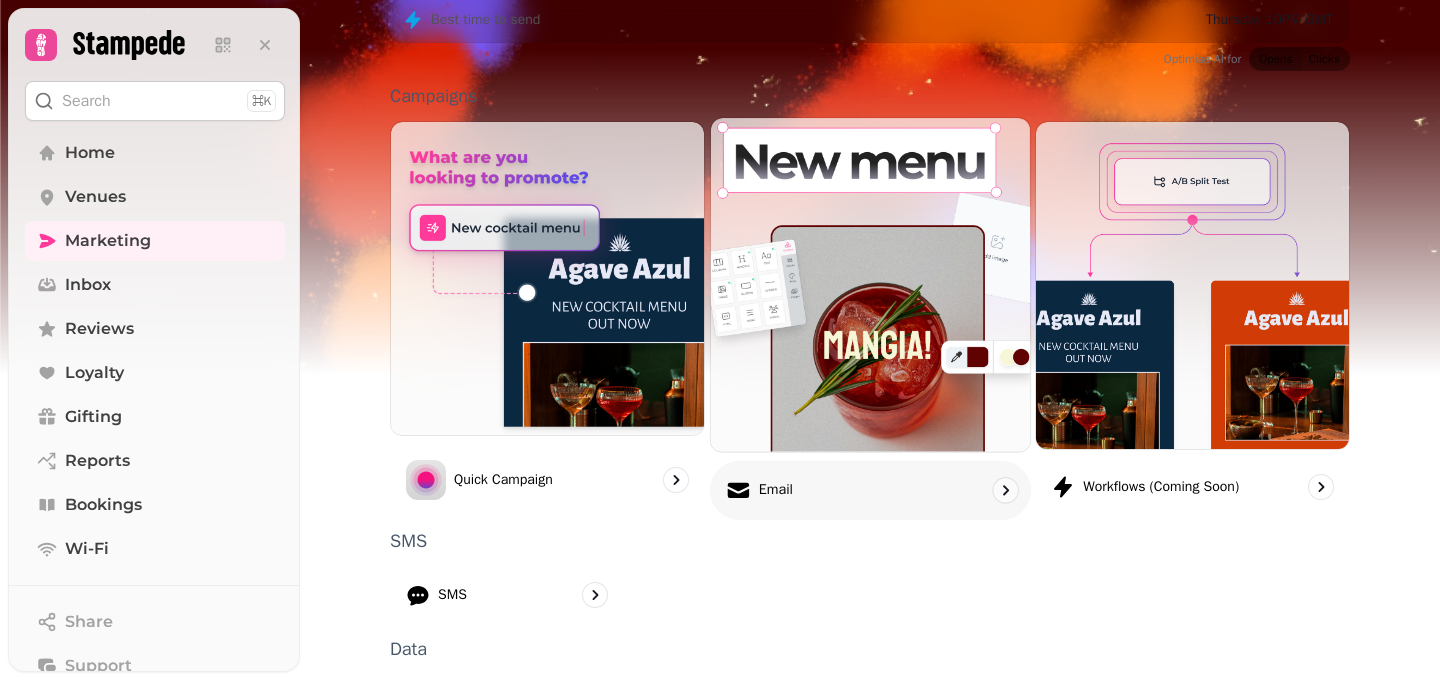 click at bounding box center (1001, 490) 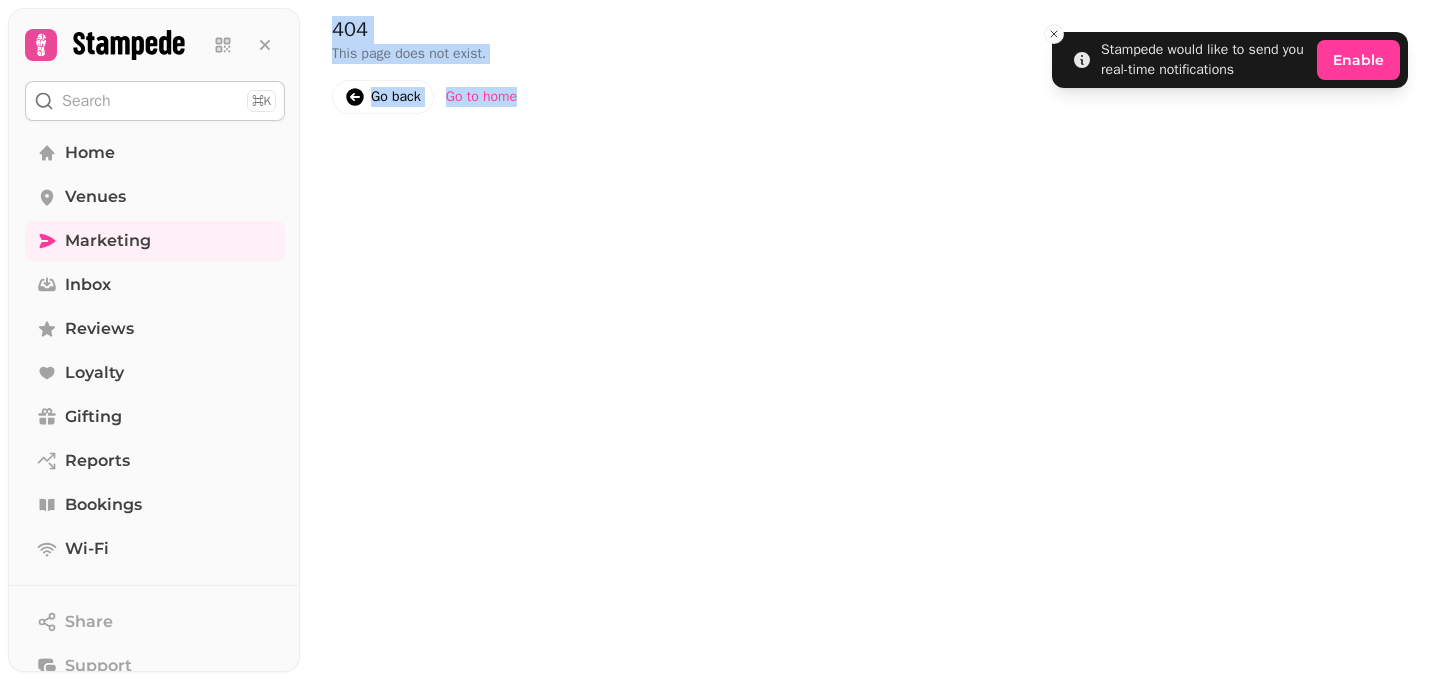 click on "Go back" at bounding box center (396, 97) 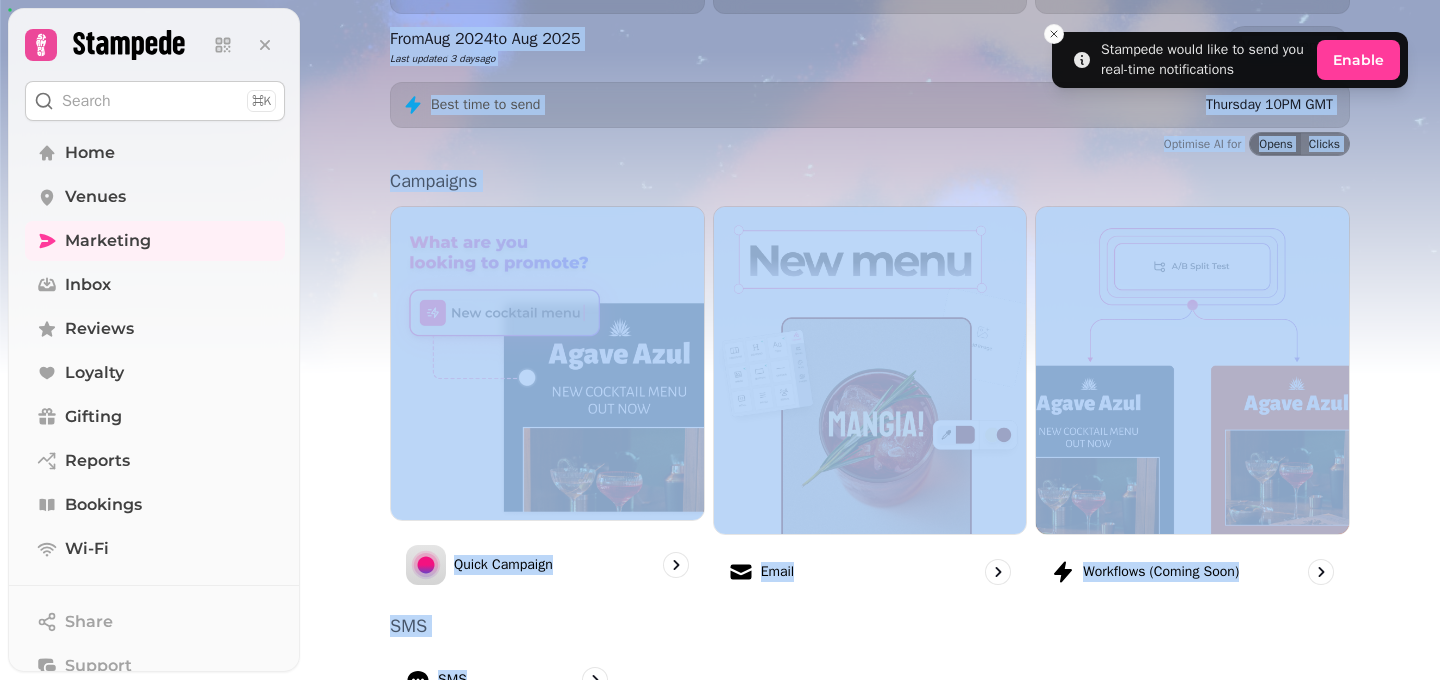 scroll, scrollTop: 357, scrollLeft: 0, axis: vertical 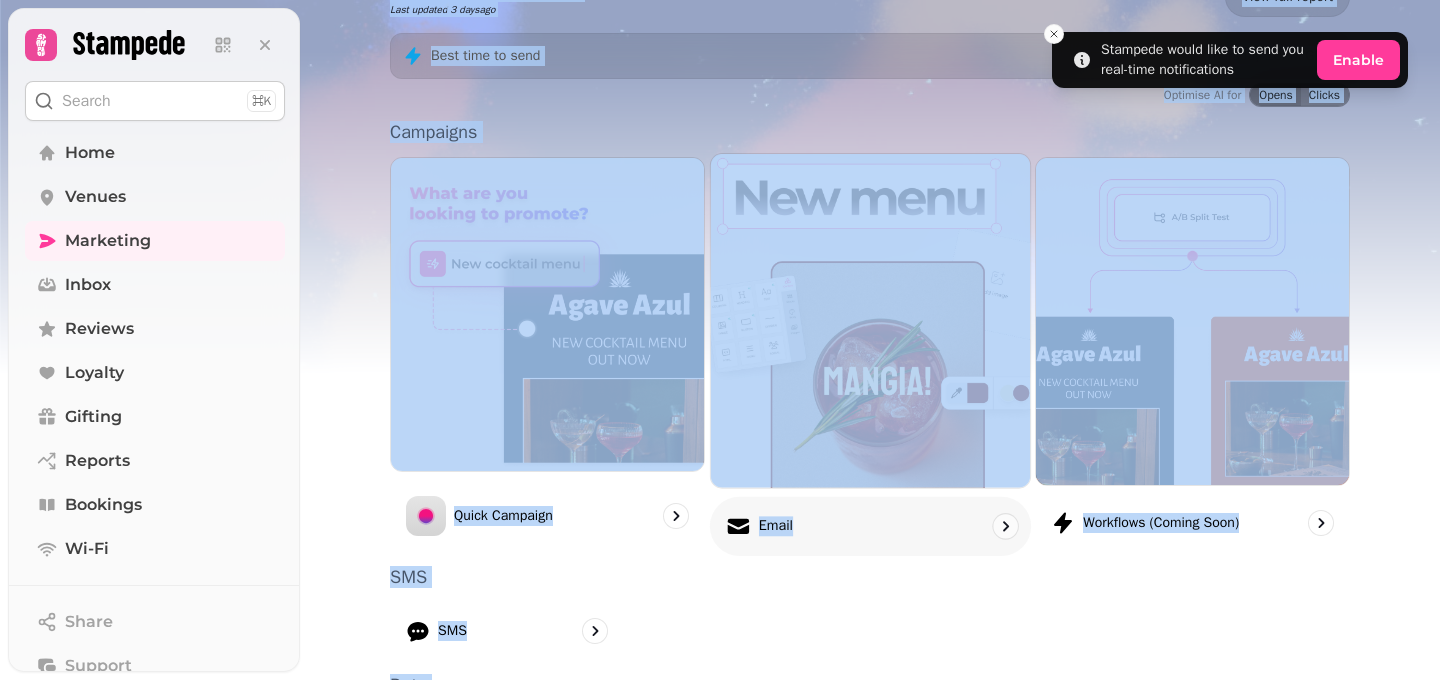 click on "Email" at bounding box center [870, 354] 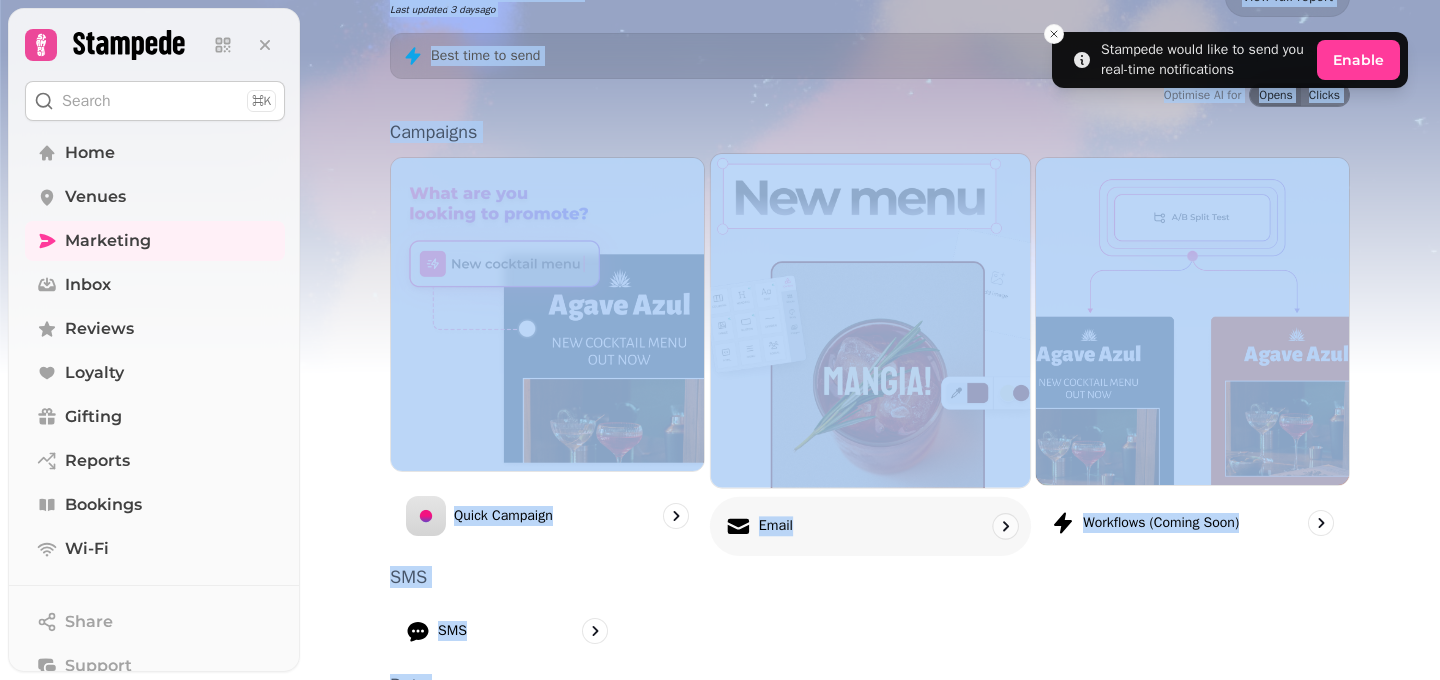 scroll, scrollTop: 0, scrollLeft: 0, axis: both 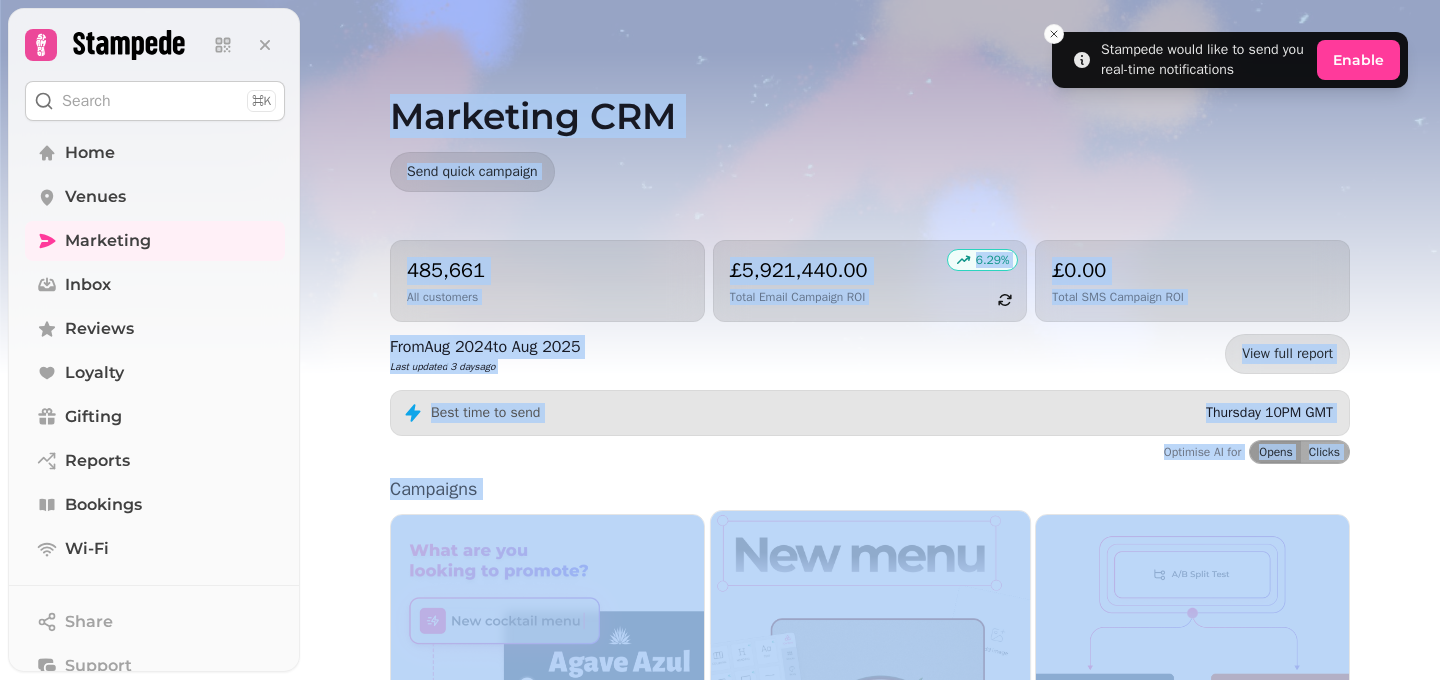 click on "Marketing CRM Send quick campaign 485,661 All customers   6.29 % £5,921,440.00 Total Email Campaign ROI £0.00 Total SMS Campaign ROI From  Aug 2024  to   Aug 2025 Last updated   3 days  ago View full report Best time to send Thursday 10PM GMT Optimise AI for Opens Clicks Campaigns Quick Campaign Email Workflows (coming soon) SMS SMS Data Segments Ideas Meta Upload Front of house / Website Menus Vouchers Forms" at bounding box center [870, 340] 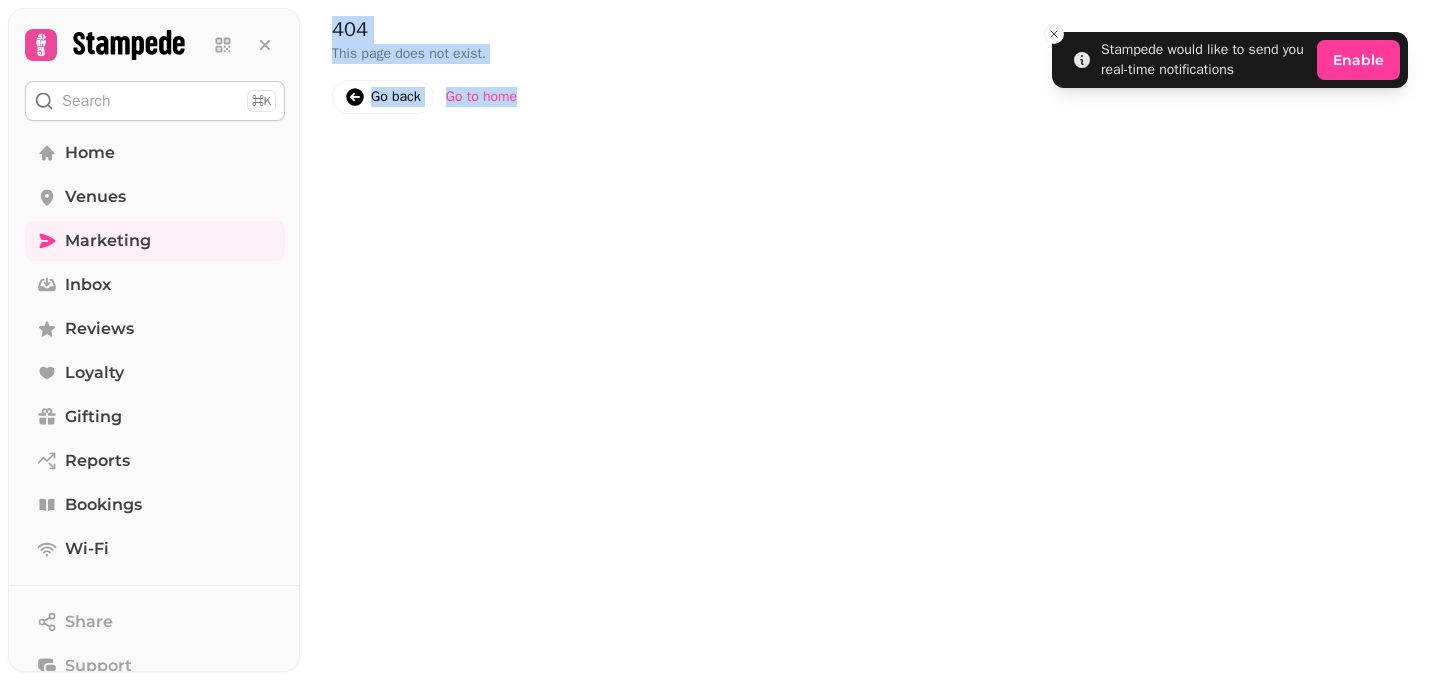 click on "404 This page does not exist. Go back Go to home" at bounding box center [870, 340] 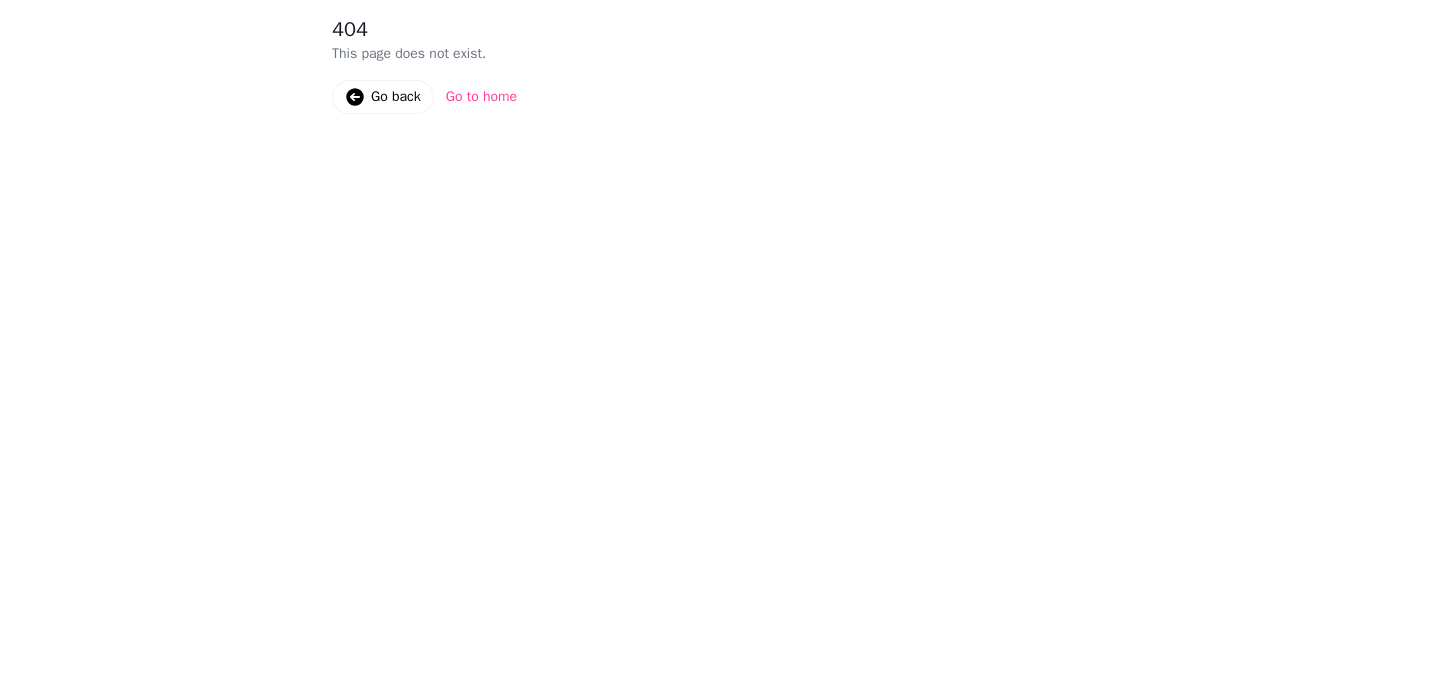 scroll, scrollTop: 0, scrollLeft: 0, axis: both 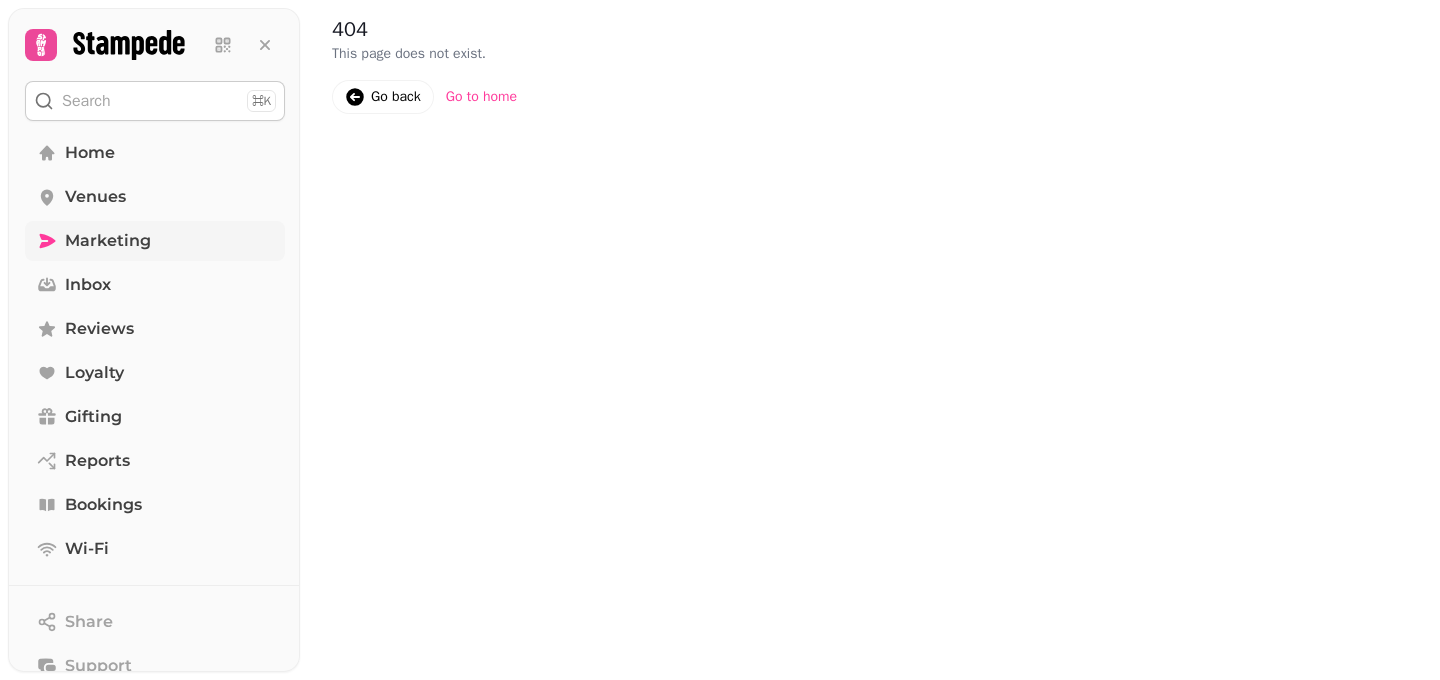 click on "Marketing" at bounding box center [155, 241] 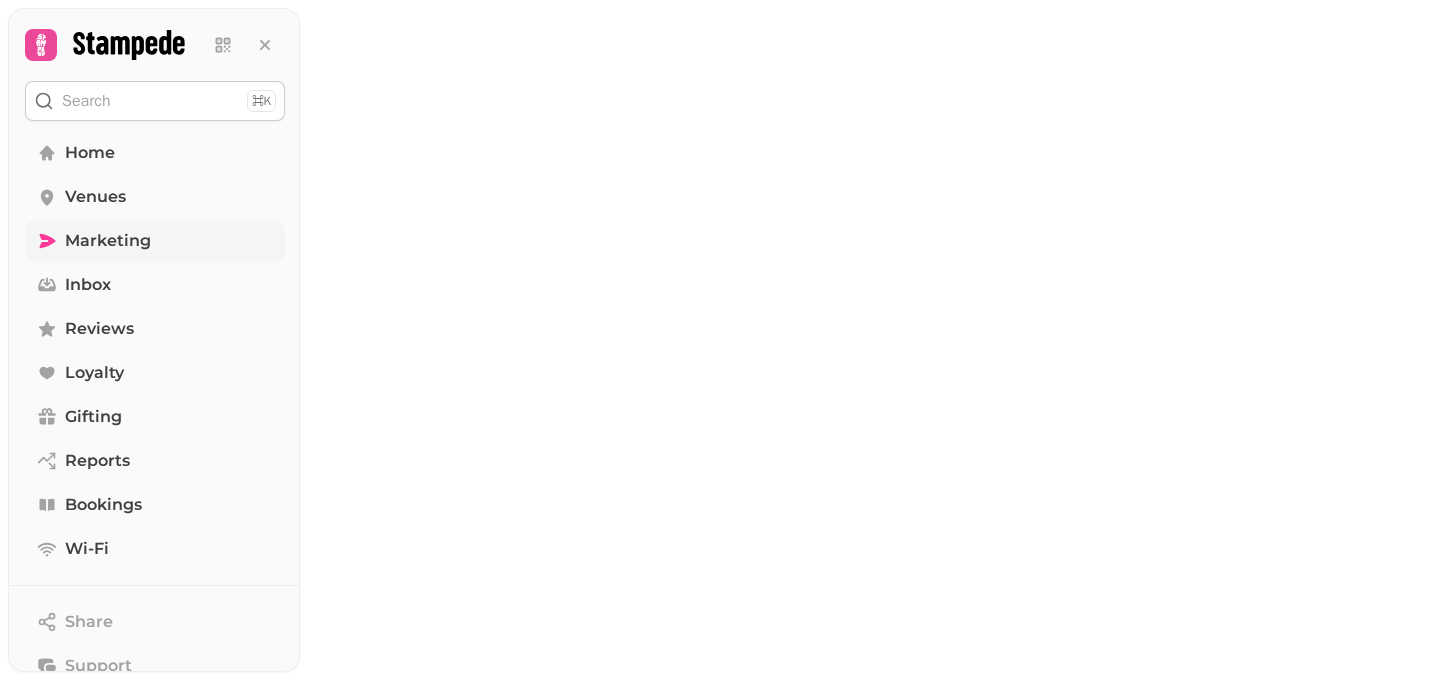 click on "Marketing" at bounding box center [155, 241] 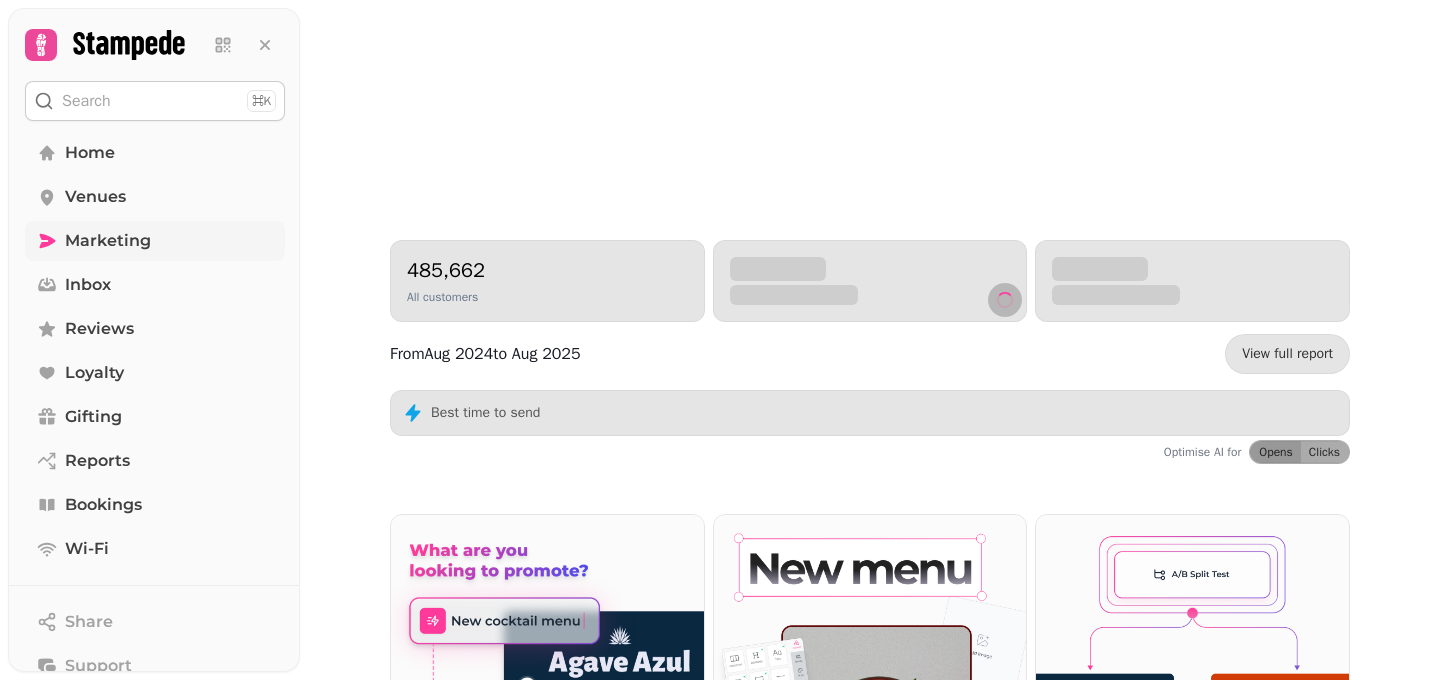 click on "Marketing" at bounding box center (155, 241) 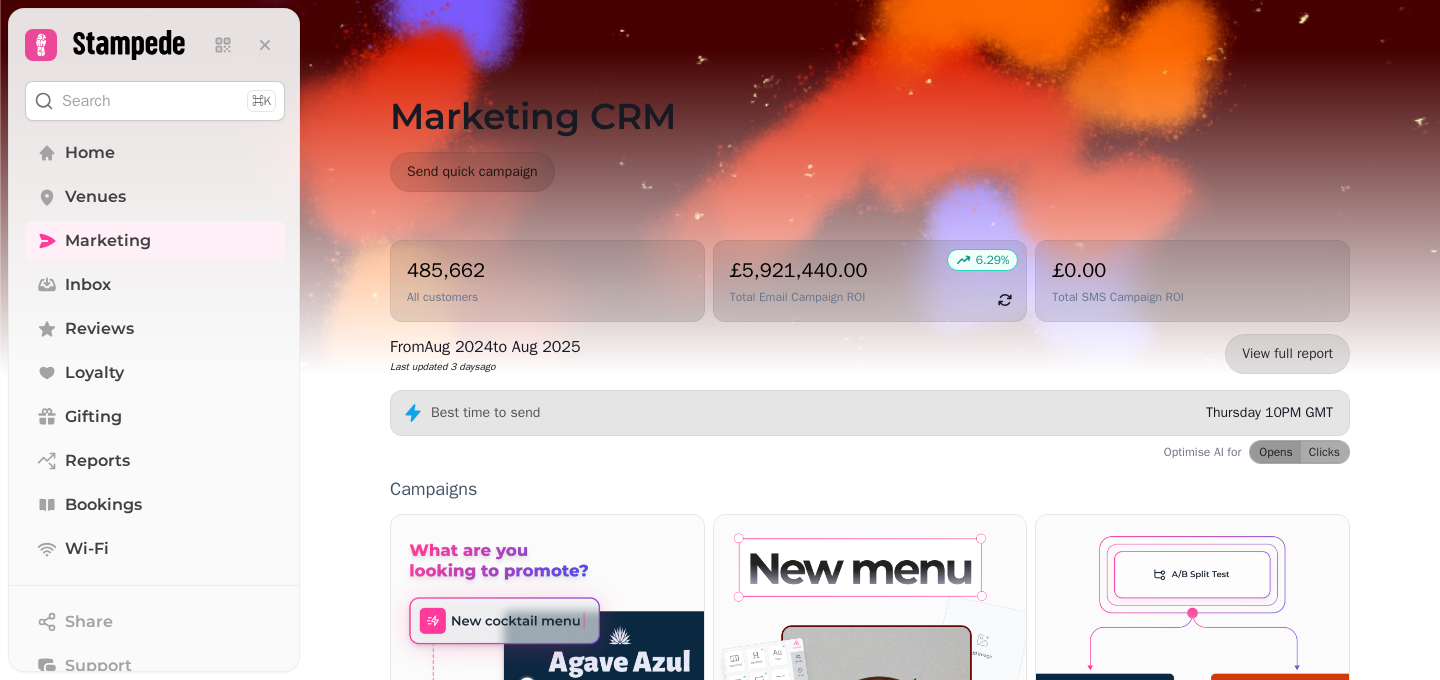 scroll, scrollTop: 568, scrollLeft: 0, axis: vertical 